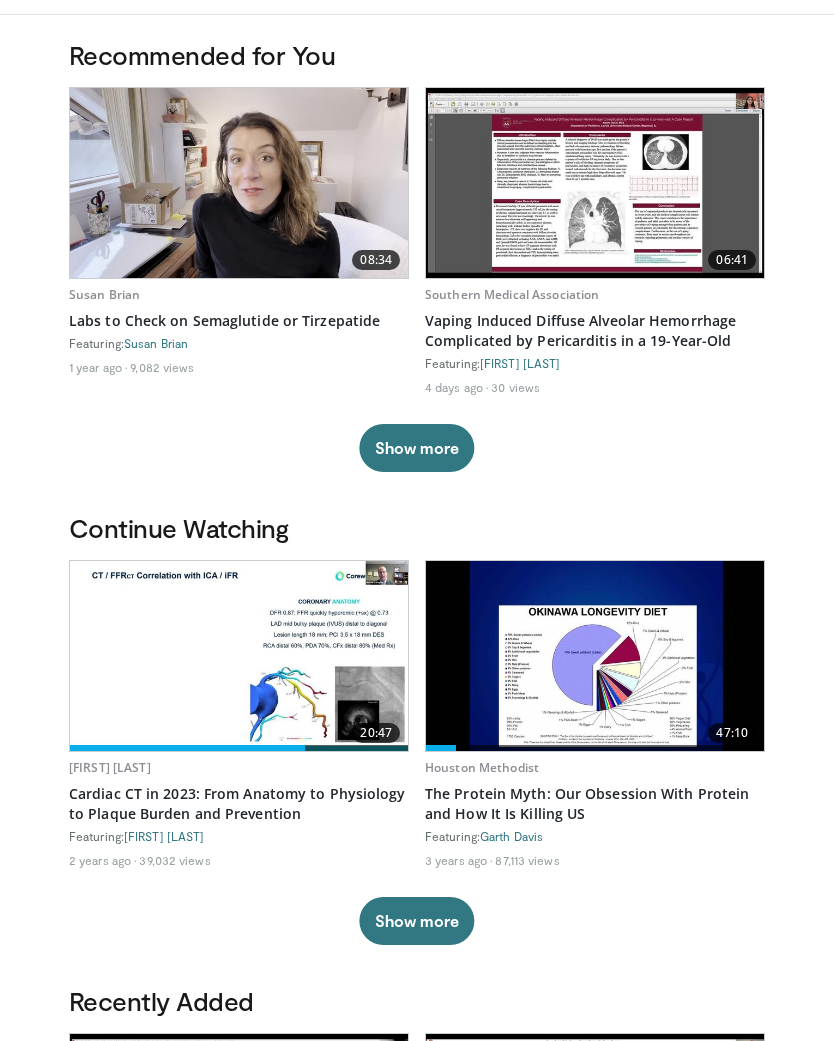 scroll, scrollTop: 0, scrollLeft: 0, axis: both 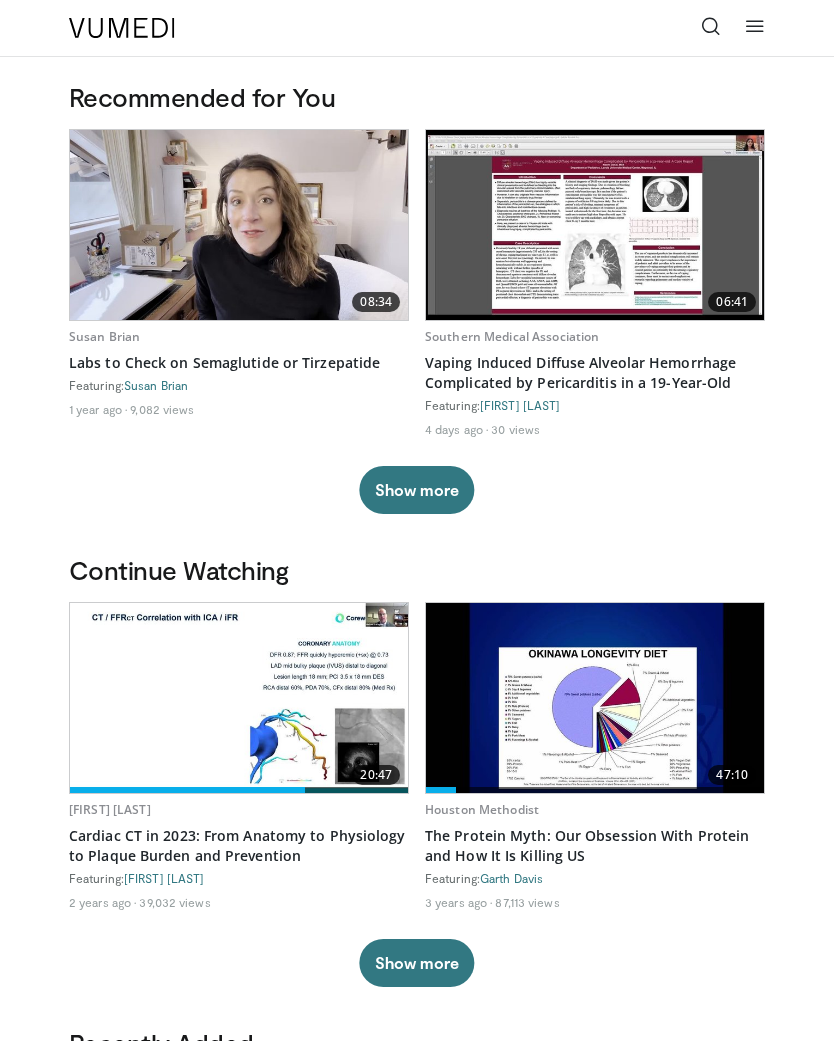 click on "Show more" at bounding box center [416, 490] 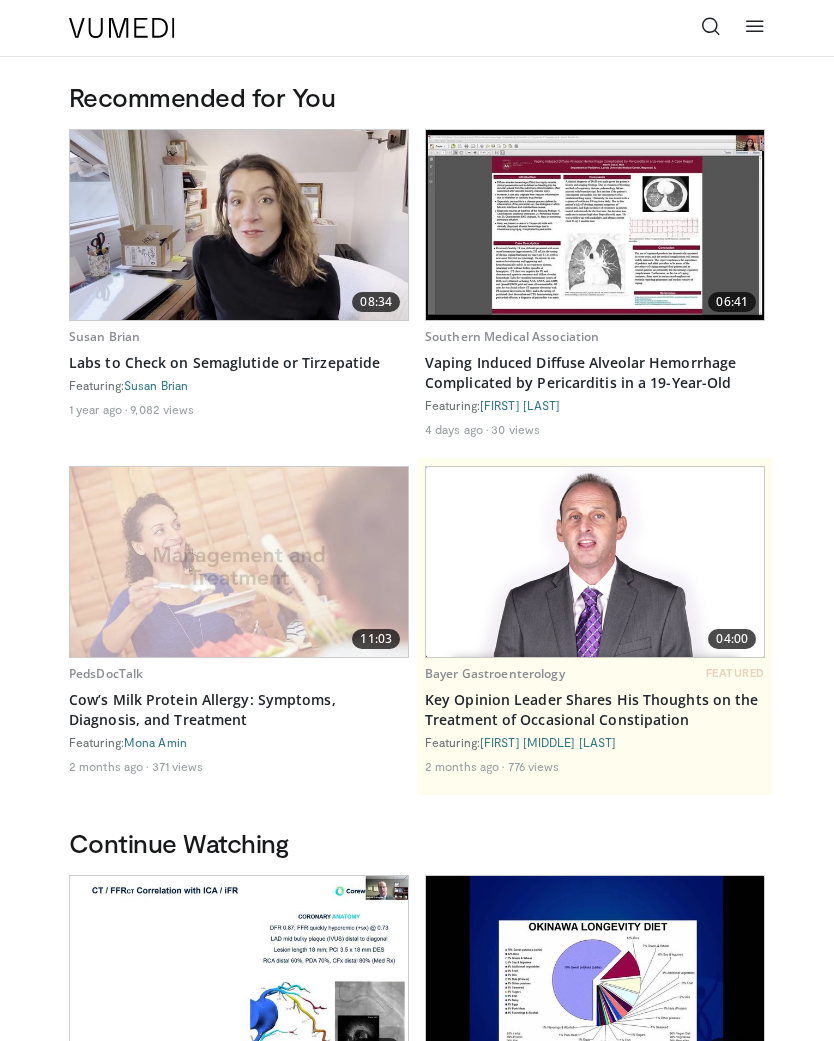 click on "2 months ago
371 views" at bounding box center (239, 768) 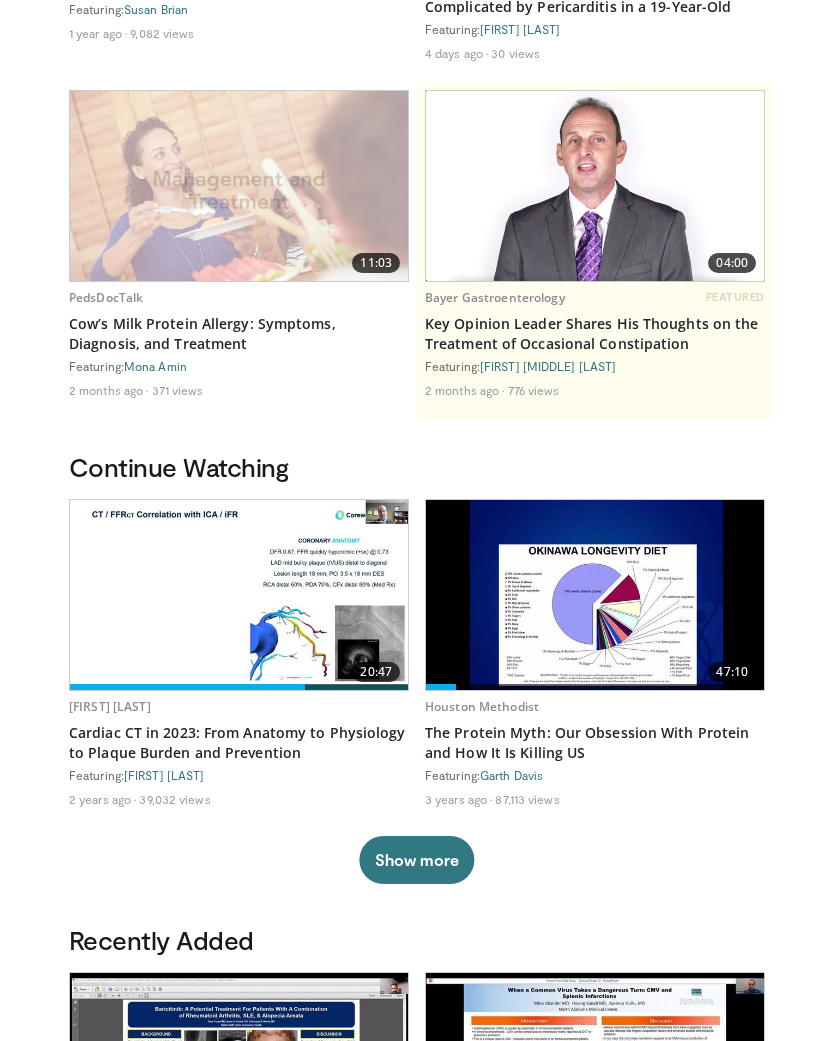 scroll, scrollTop: 405, scrollLeft: 0, axis: vertical 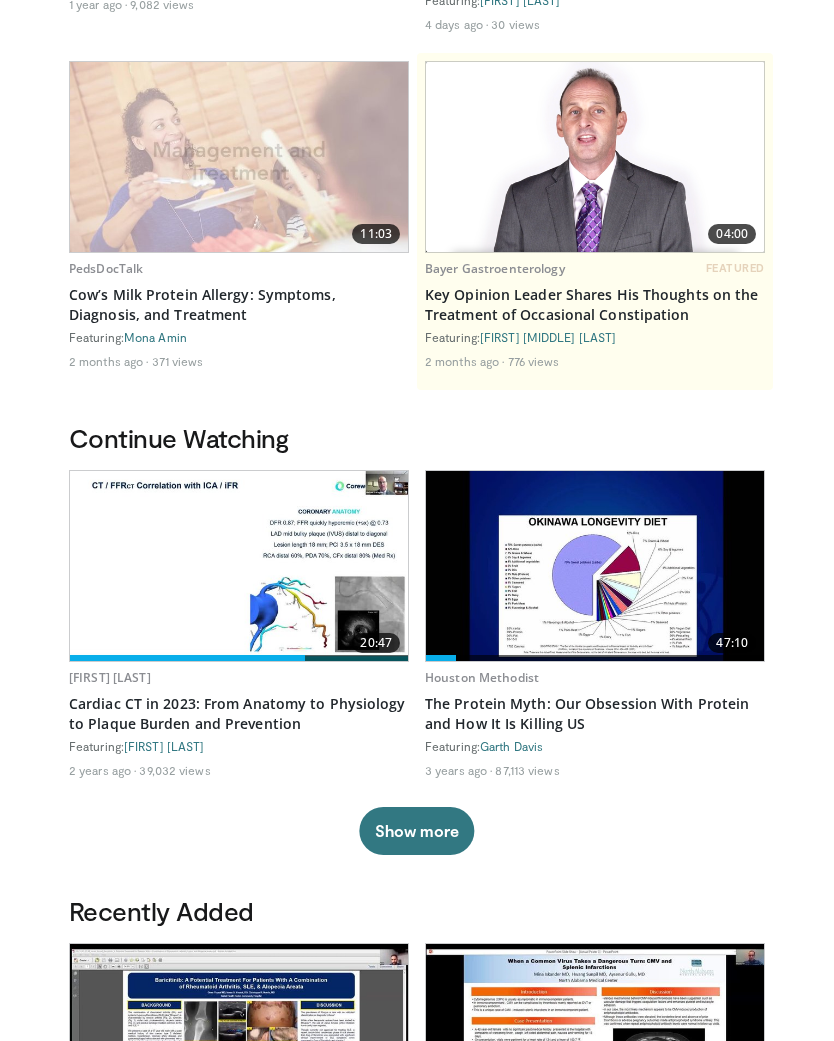 click on "Show more" at bounding box center (416, 831) 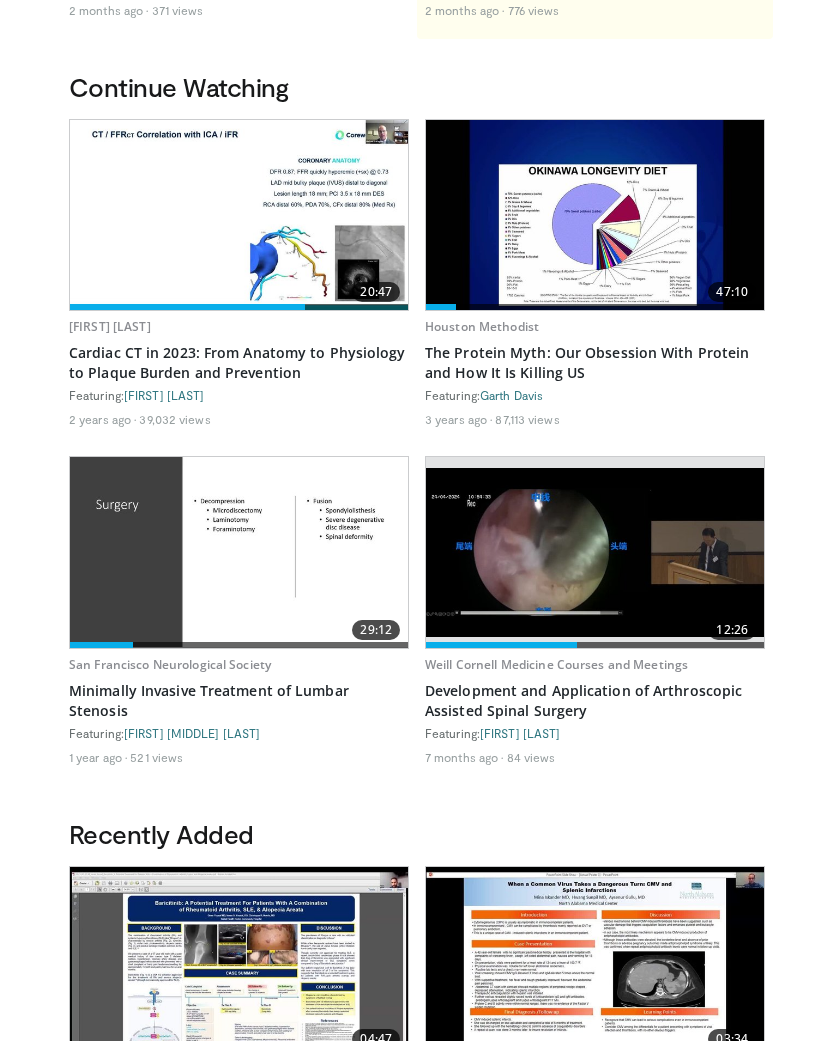 scroll, scrollTop: 756, scrollLeft: 0, axis: vertical 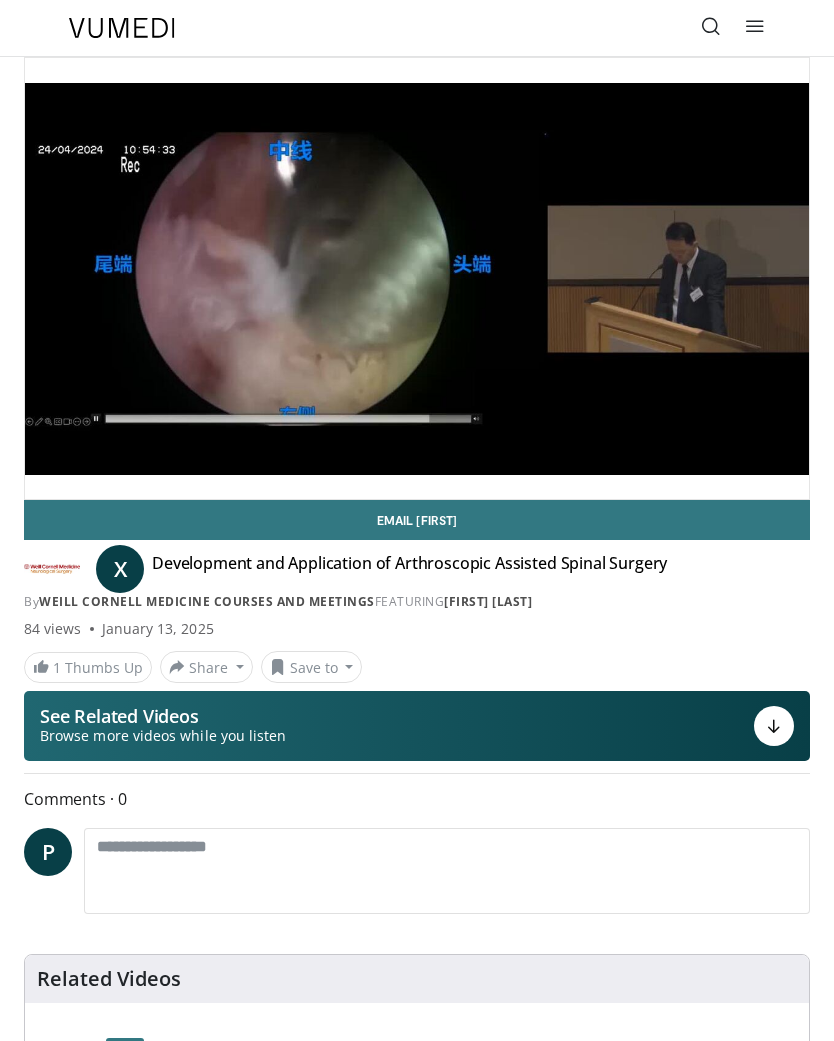 click at bounding box center (711, 26) 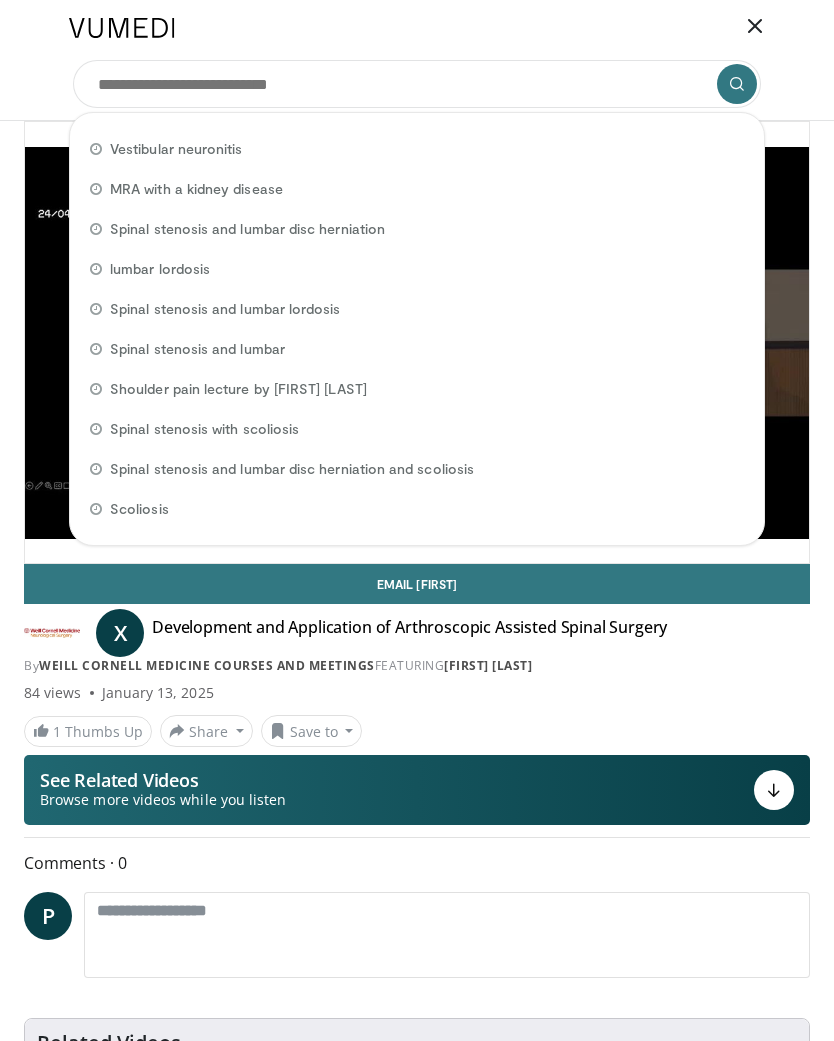 click on "Spinal stenosis and lumbar disc herniation" at bounding box center (247, 229) 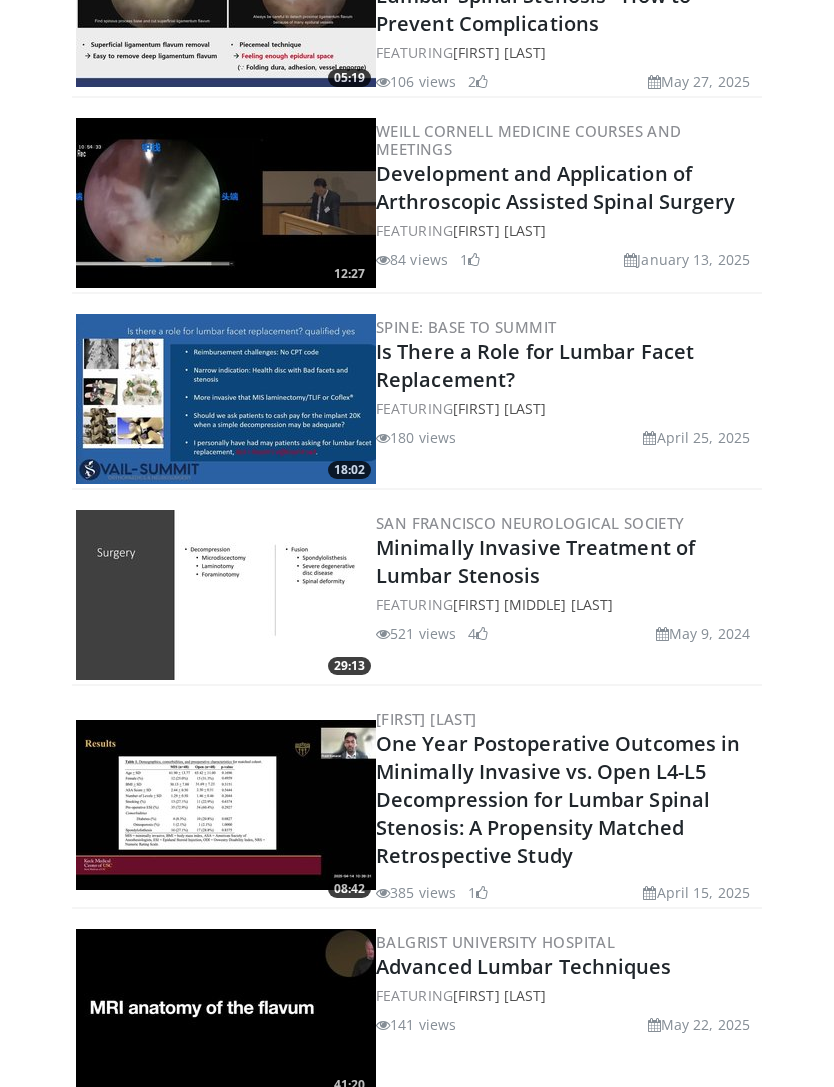 scroll, scrollTop: 1040, scrollLeft: 0, axis: vertical 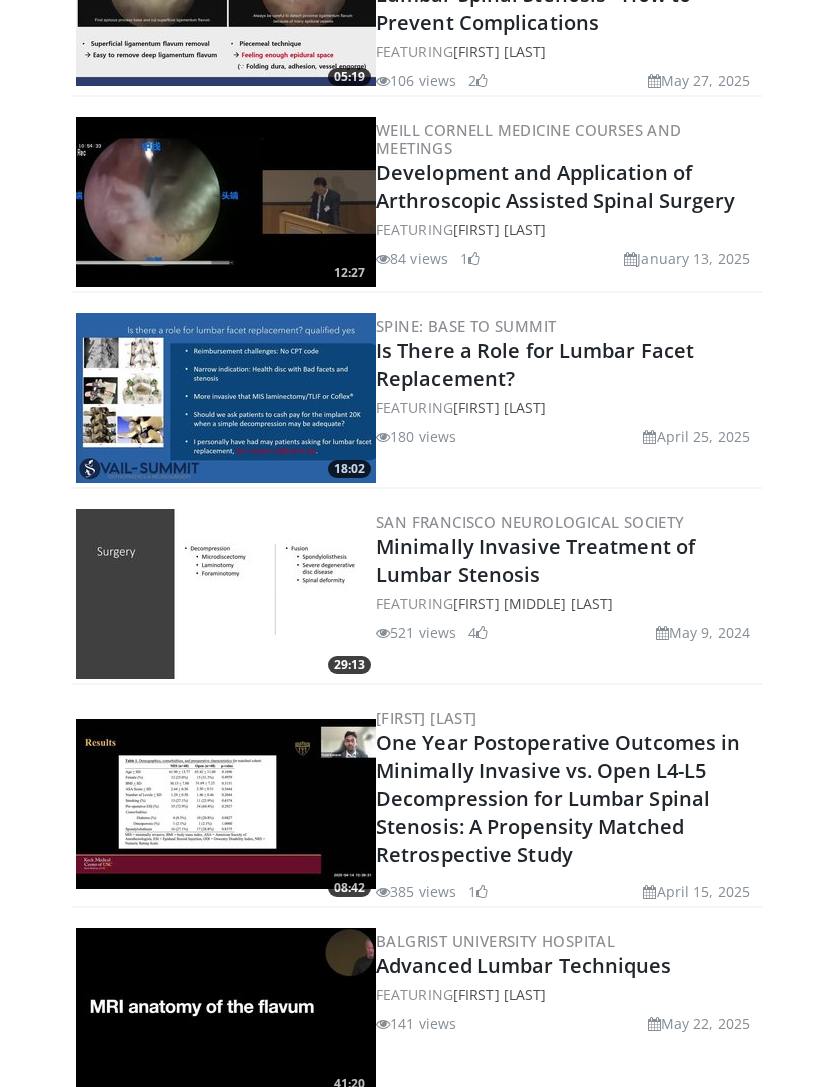 click on "Minimally Invasive Treatment of Lumbar Stenosis" at bounding box center [535, 560] 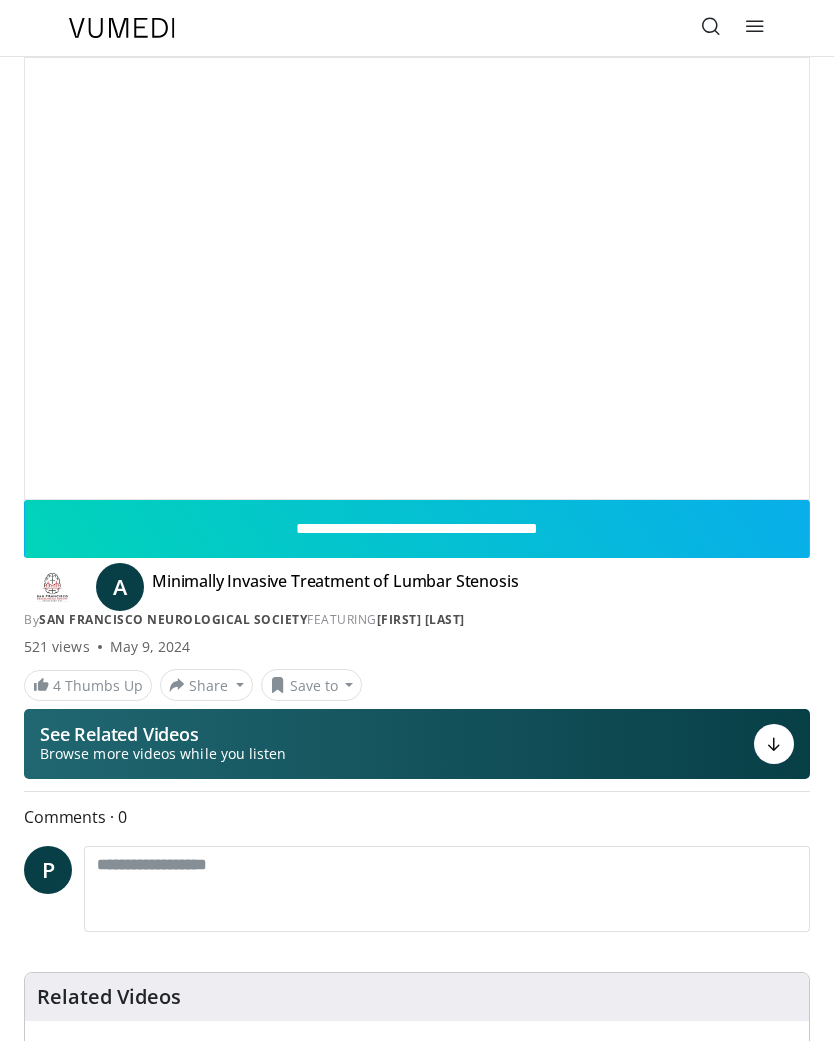 scroll, scrollTop: 0, scrollLeft: 0, axis: both 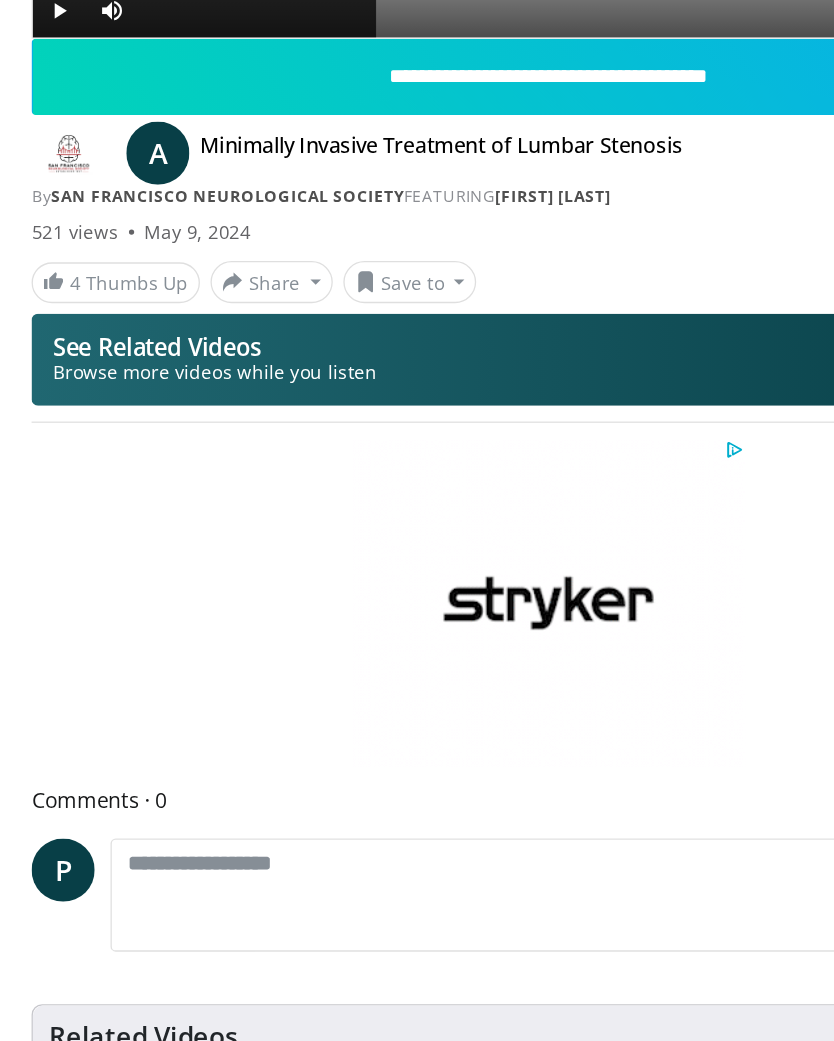 click on "Browse more videos while you listen" at bounding box center [163, 362] 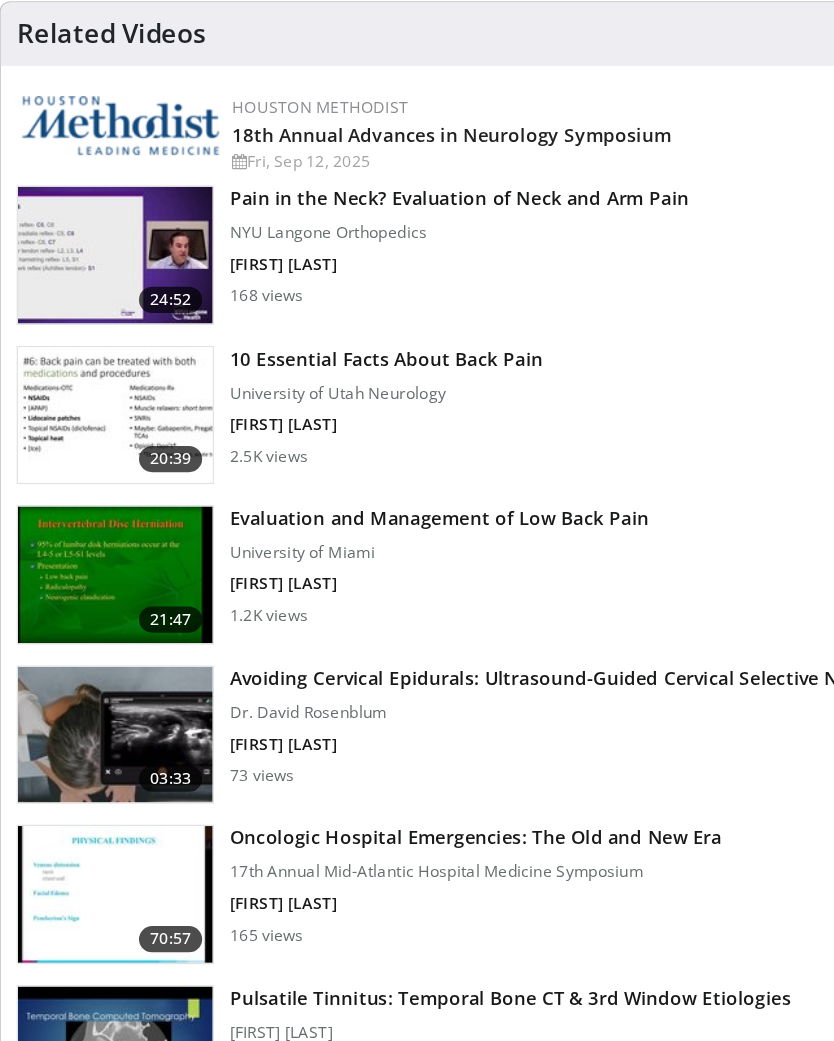 scroll, scrollTop: 1068, scrollLeft: 0, axis: vertical 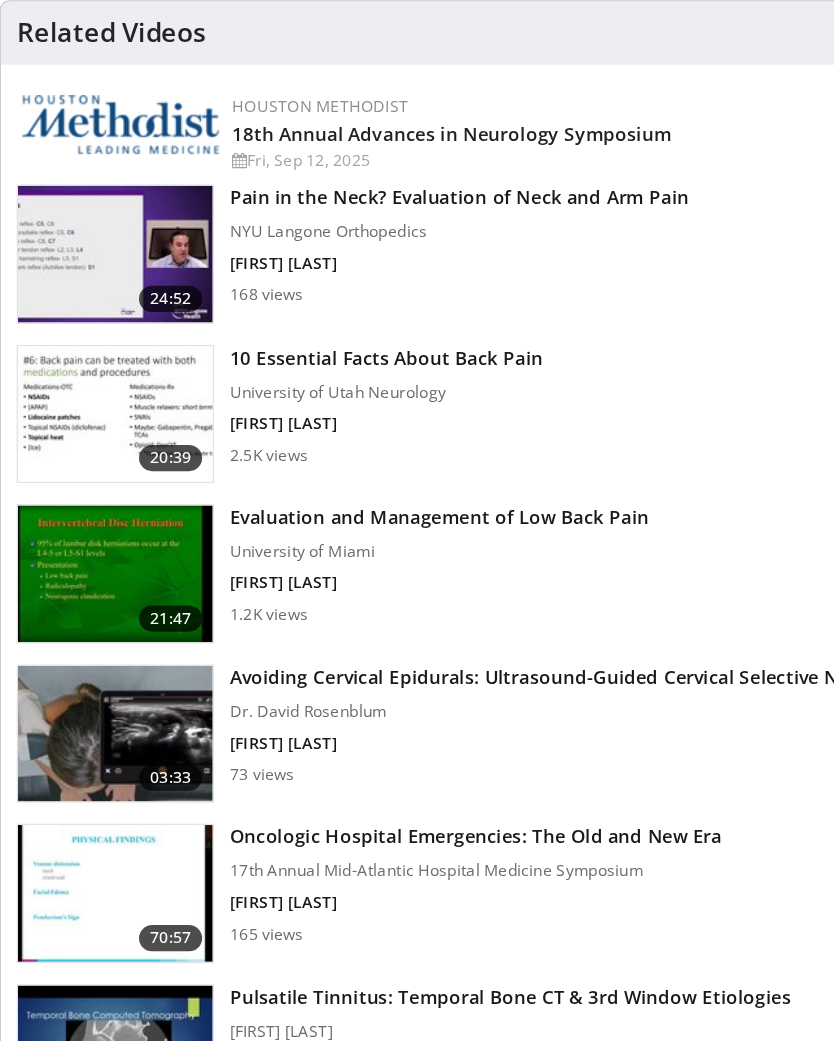 click on "10 Essential Facts About Back Pain
University of Utah Neurology
L. V. Onofrei
2.5K views" at bounding box center (318, 481) 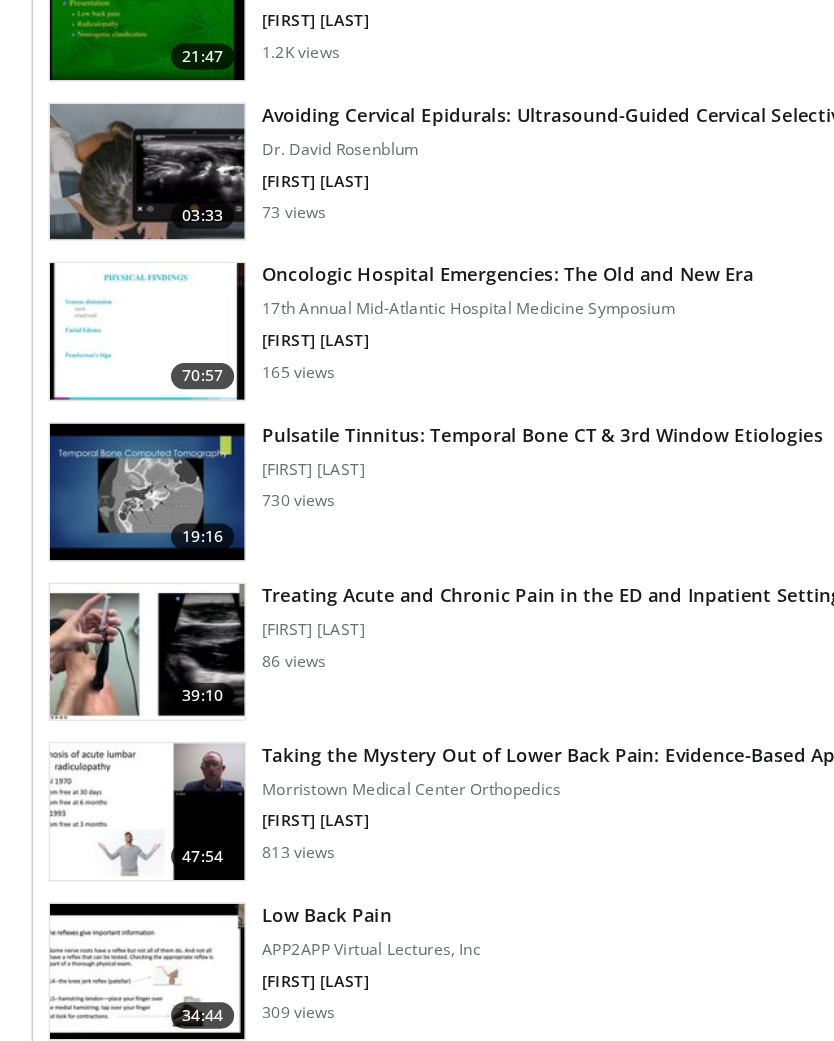 scroll, scrollTop: 1660, scrollLeft: 0, axis: vertical 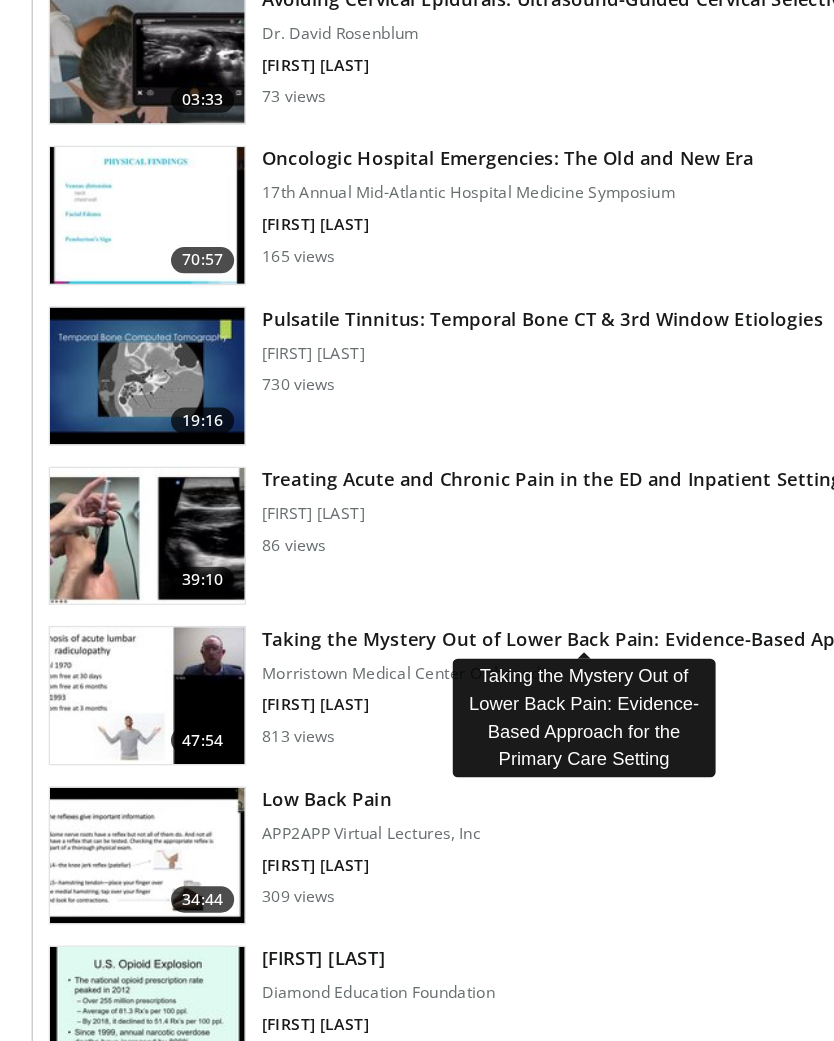 click on "Taking the Mystery Out of Lower Back Pain: Evidence-Based Approach f…" at bounding box center (451, 575) 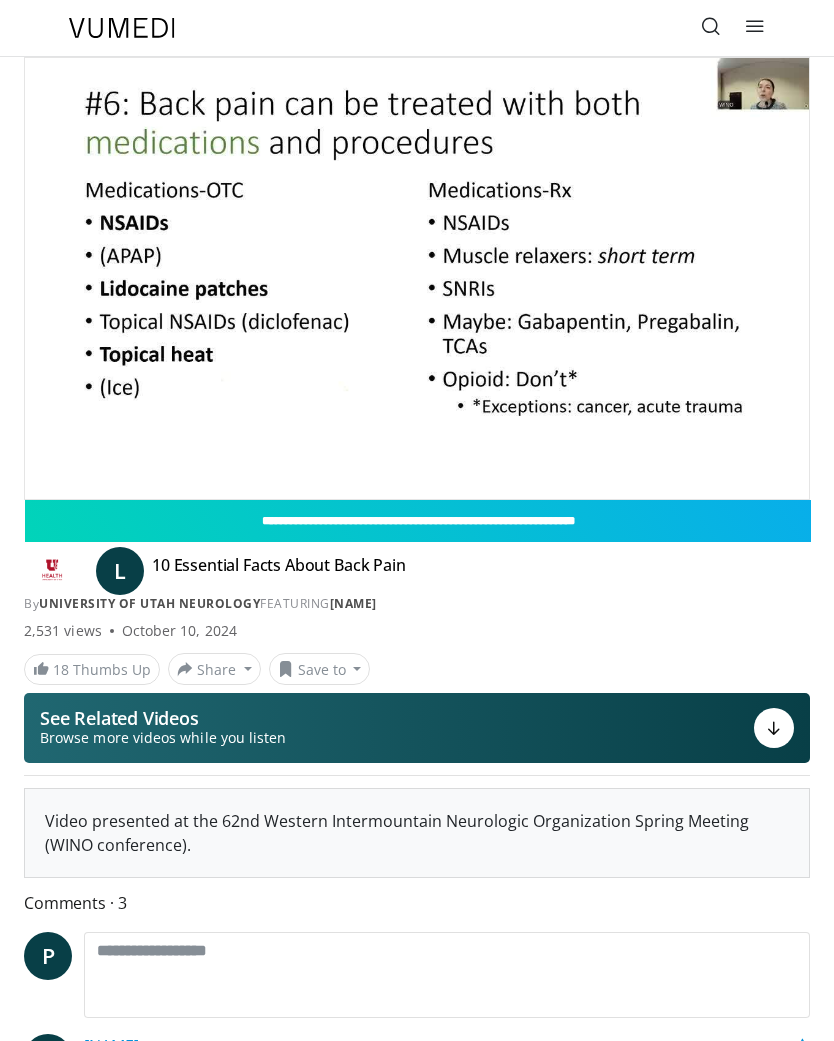 scroll, scrollTop: 0, scrollLeft: 0, axis: both 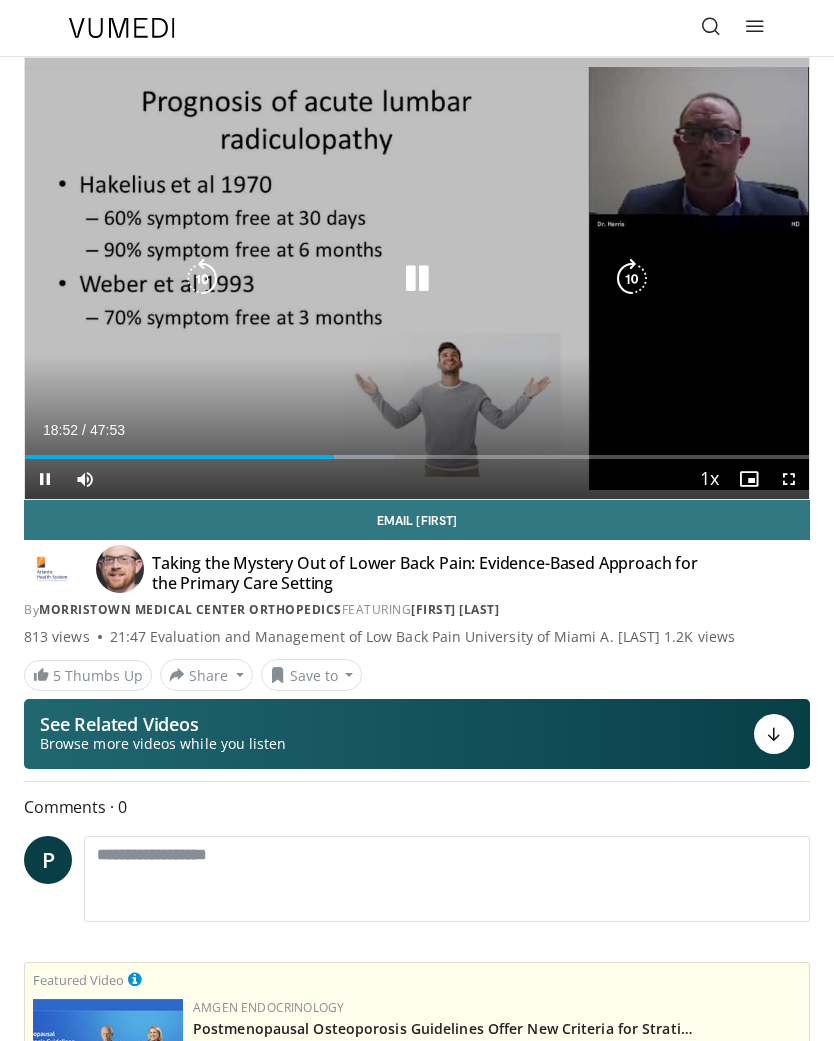 click at bounding box center [179, 457] 